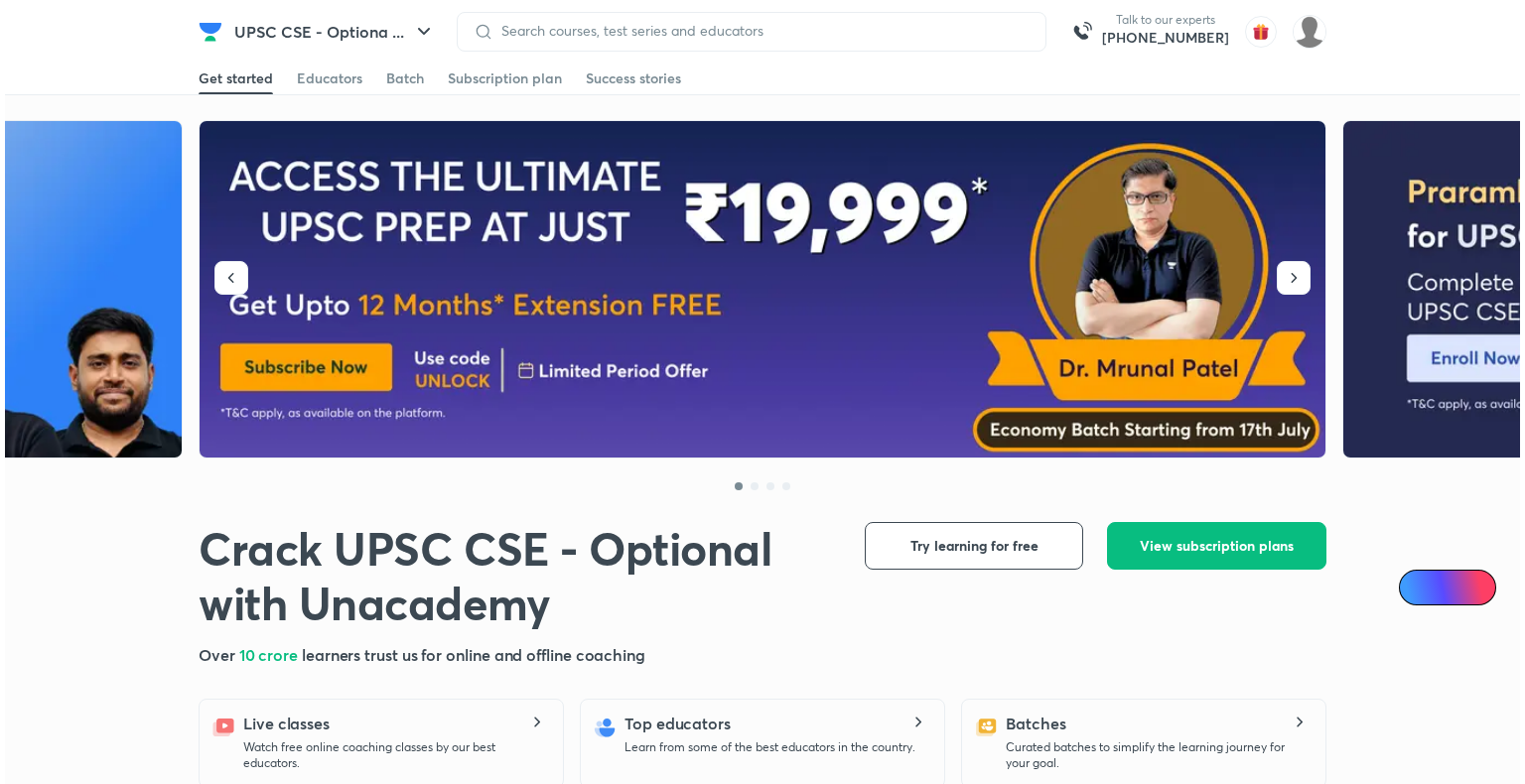 scroll, scrollTop: 0, scrollLeft: 0, axis: both 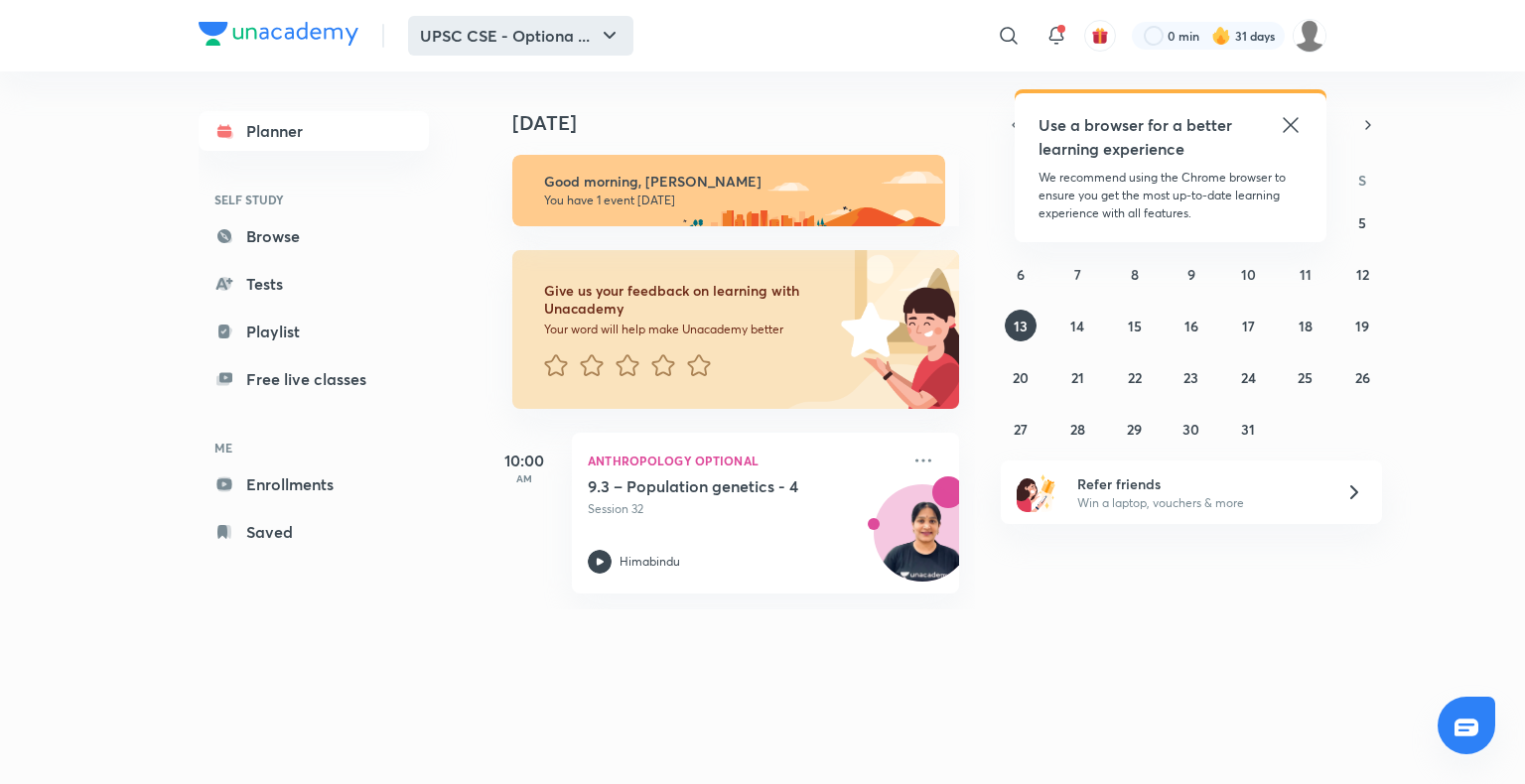 click on "UPSC CSE - Optiona ..." at bounding box center [520, 36] 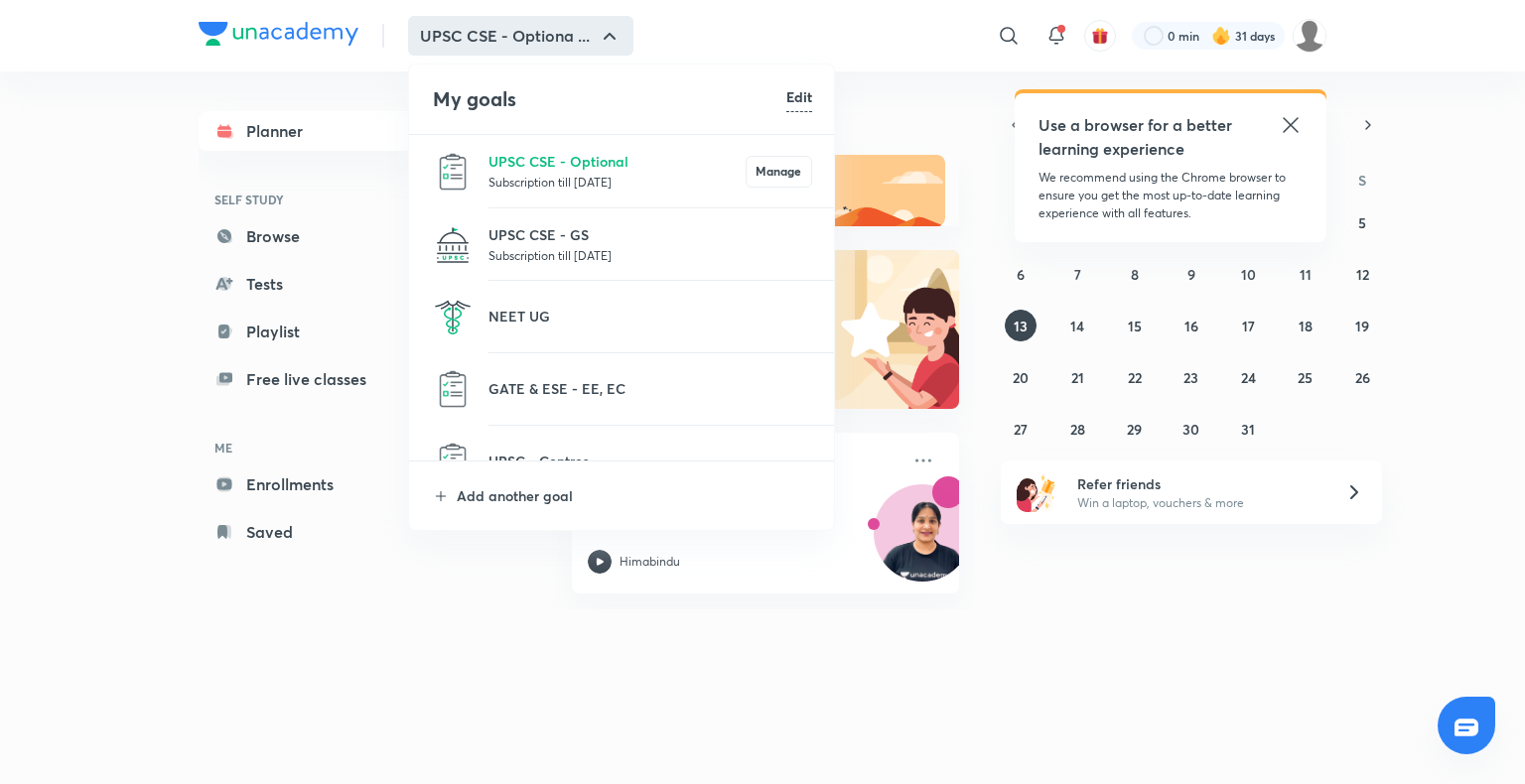 click on "Subscription till 23 Aug 2025" at bounding box center (650, 255) 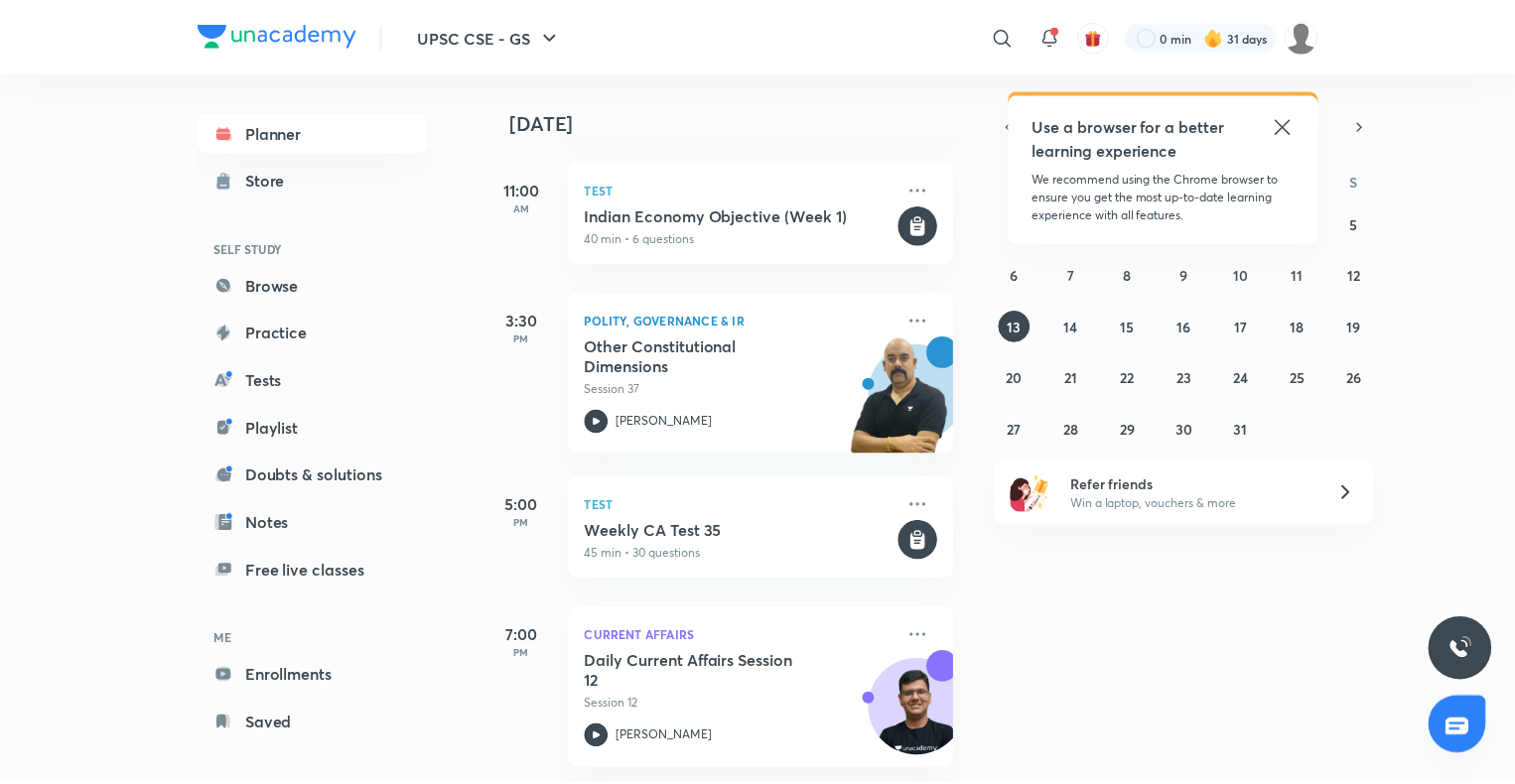 scroll, scrollTop: 0, scrollLeft: 0, axis: both 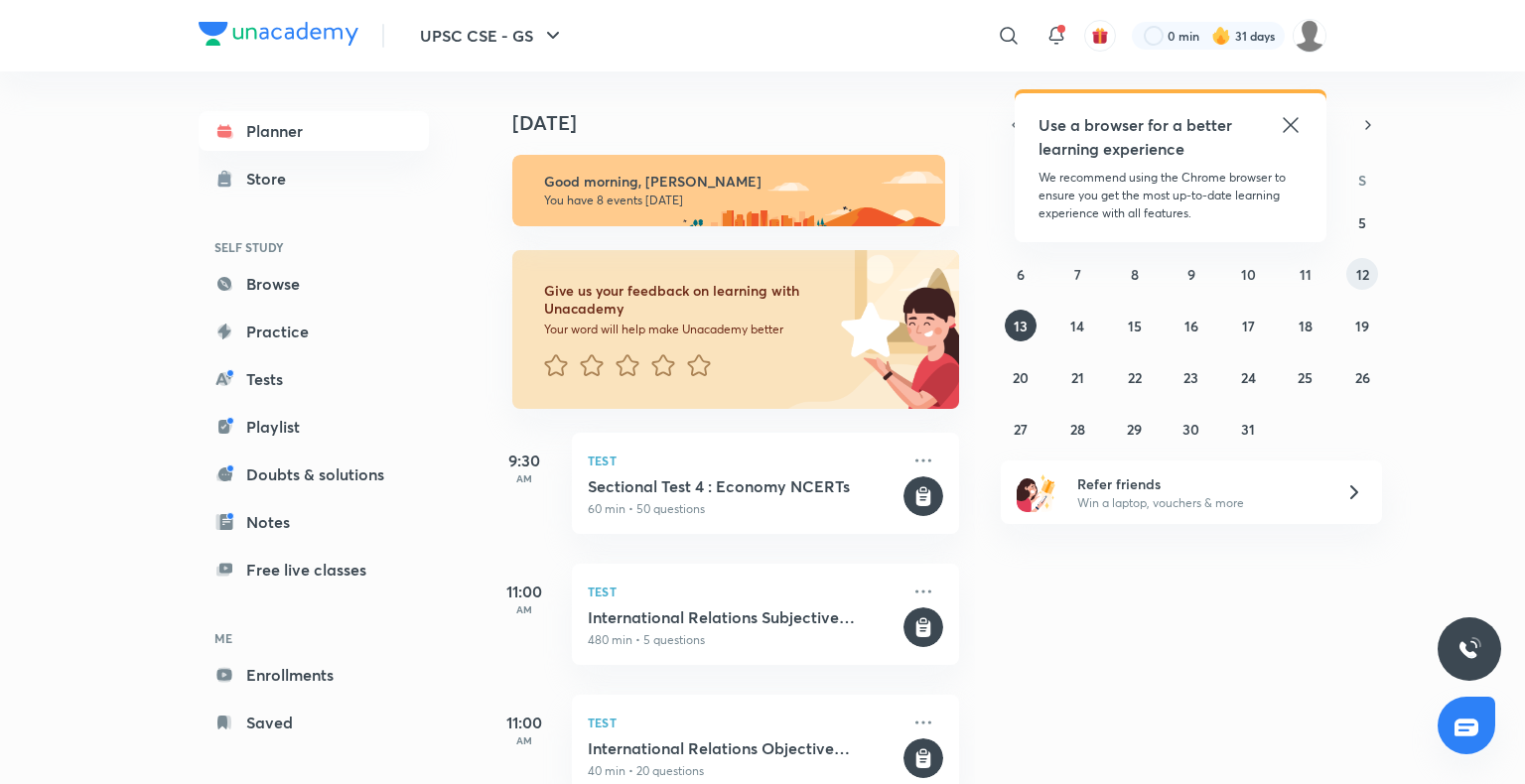 click on "12" at bounding box center [1362, 274] 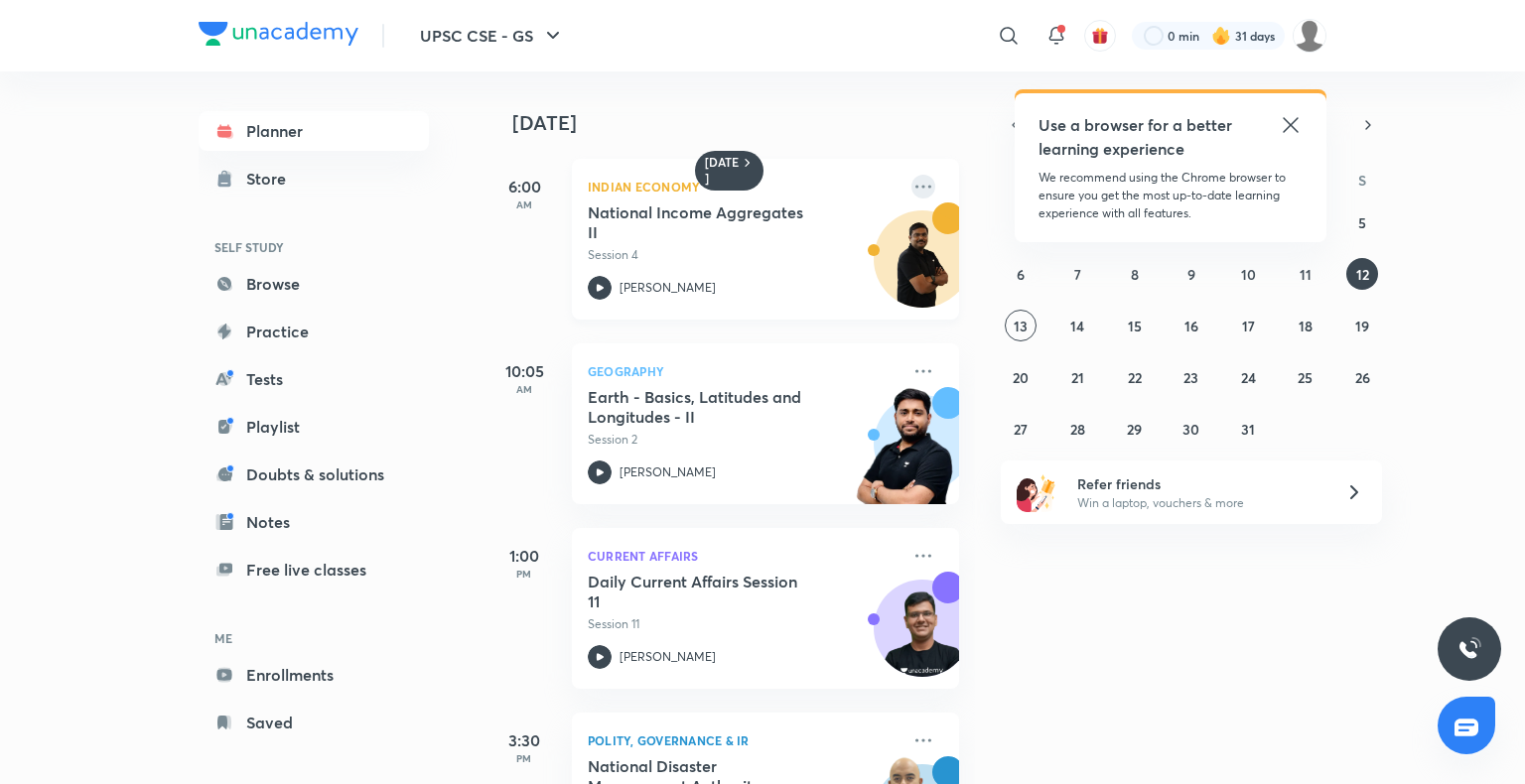 click 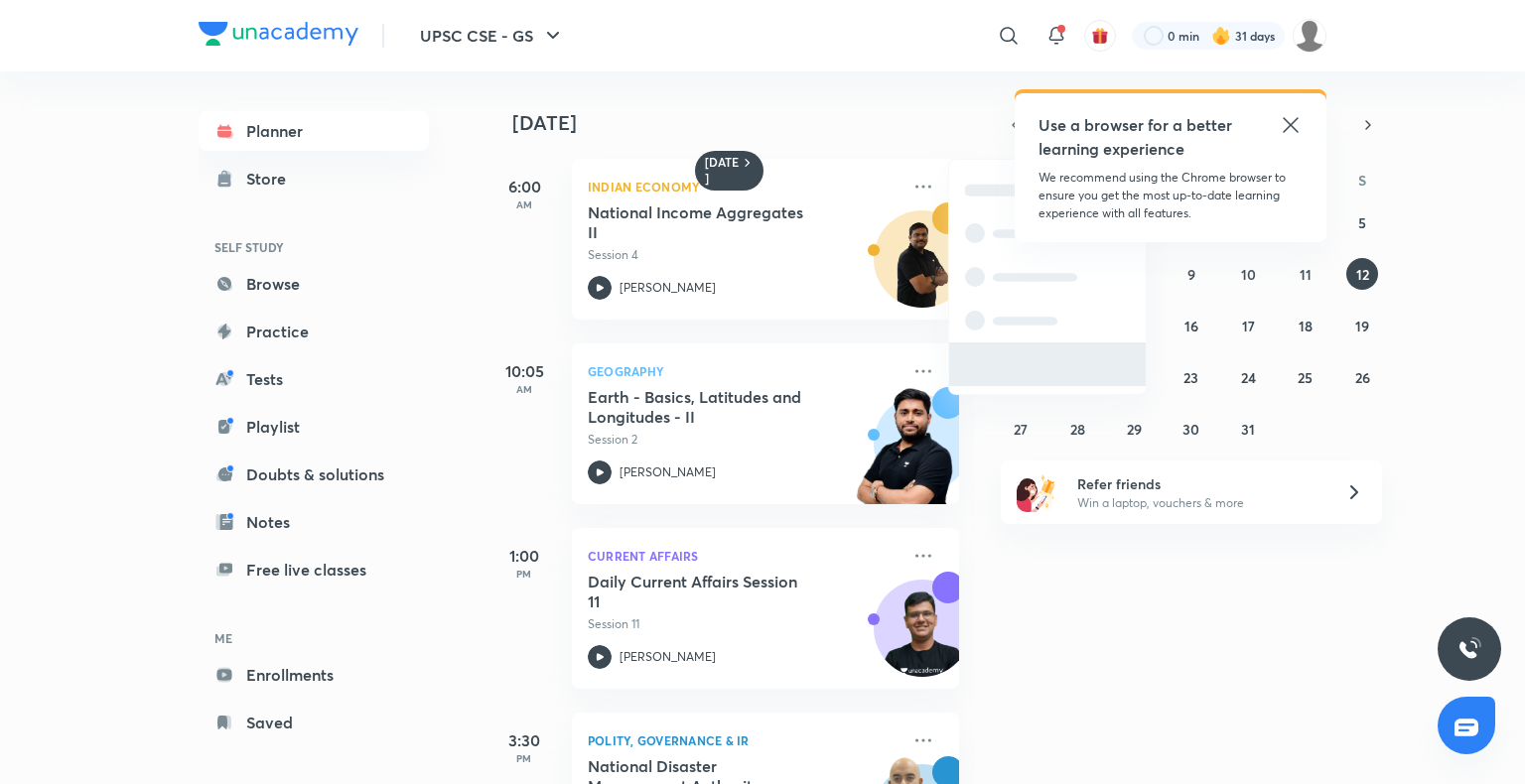 click at bounding box center [1047, 364] 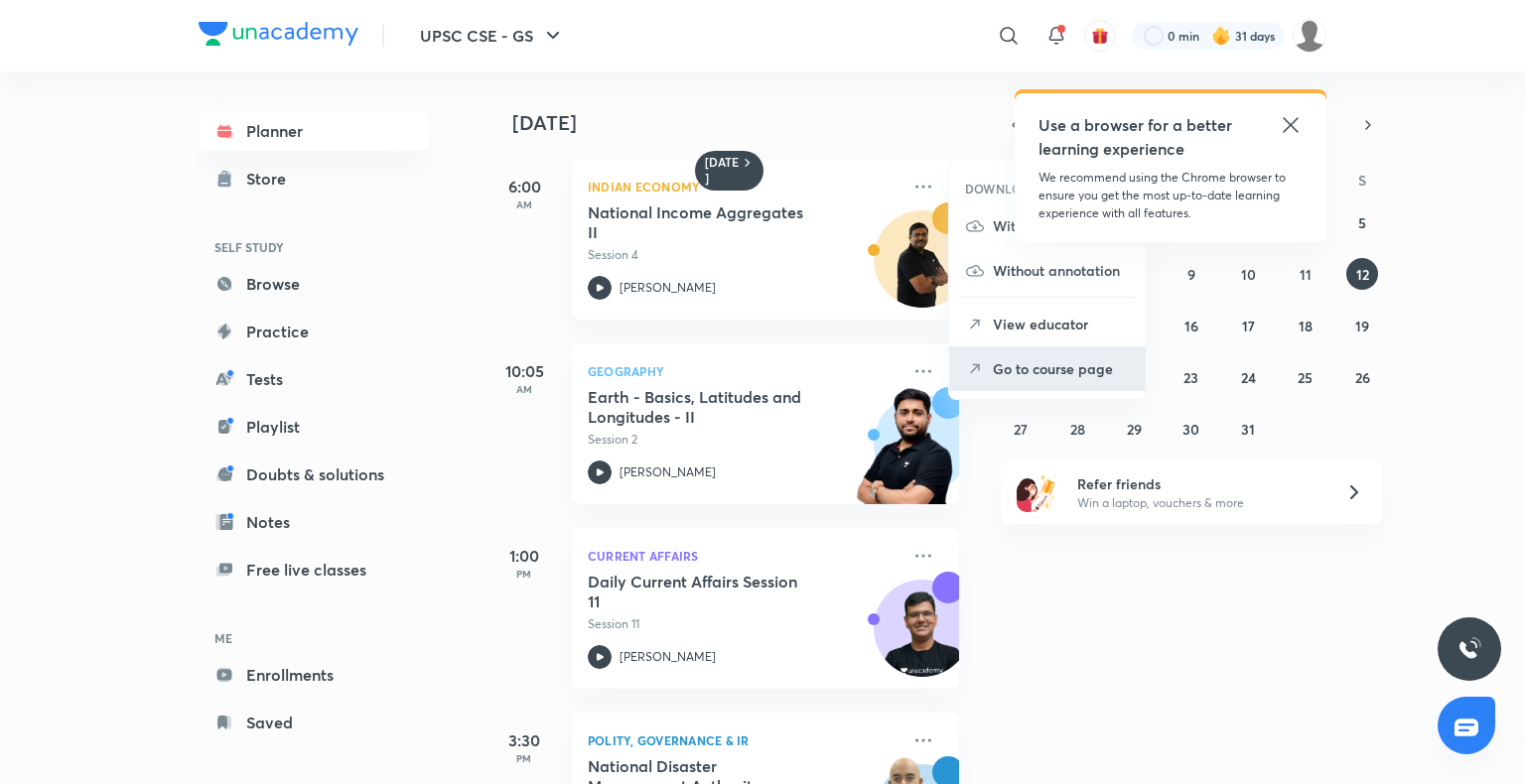 click on "Go to course page" at bounding box center (1061, 368) 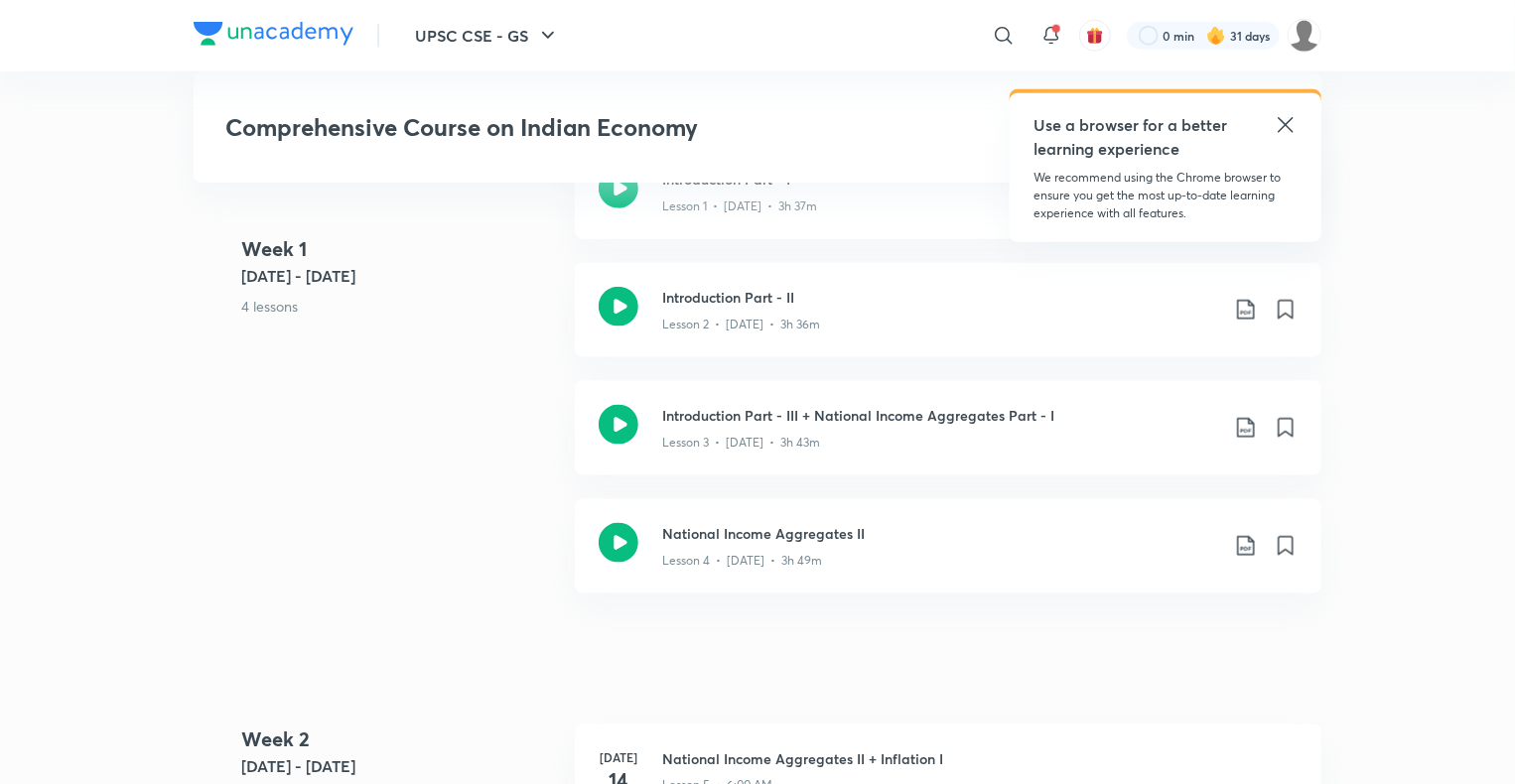 scroll, scrollTop: 1126, scrollLeft: 0, axis: vertical 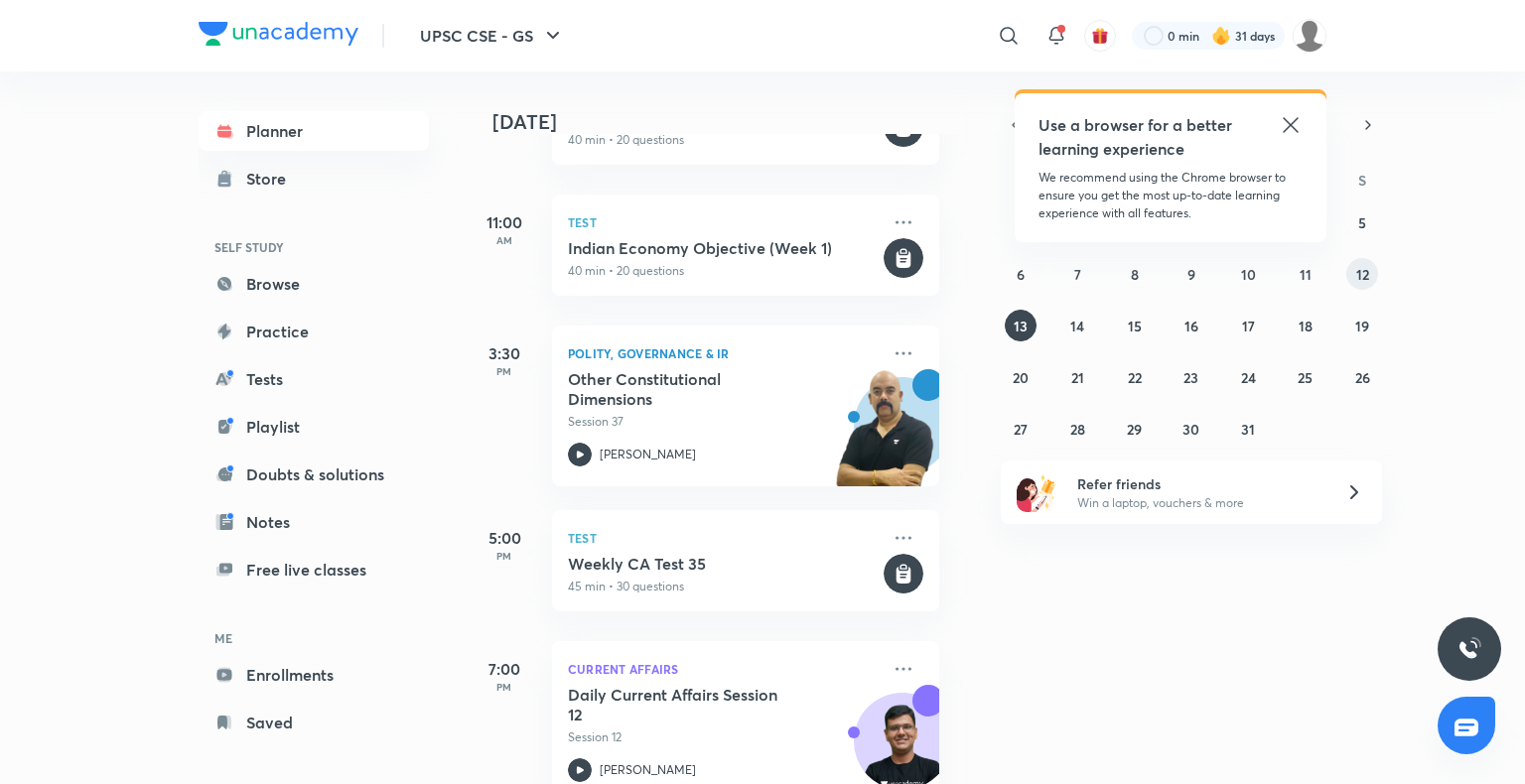 click on "12" at bounding box center (1362, 274) 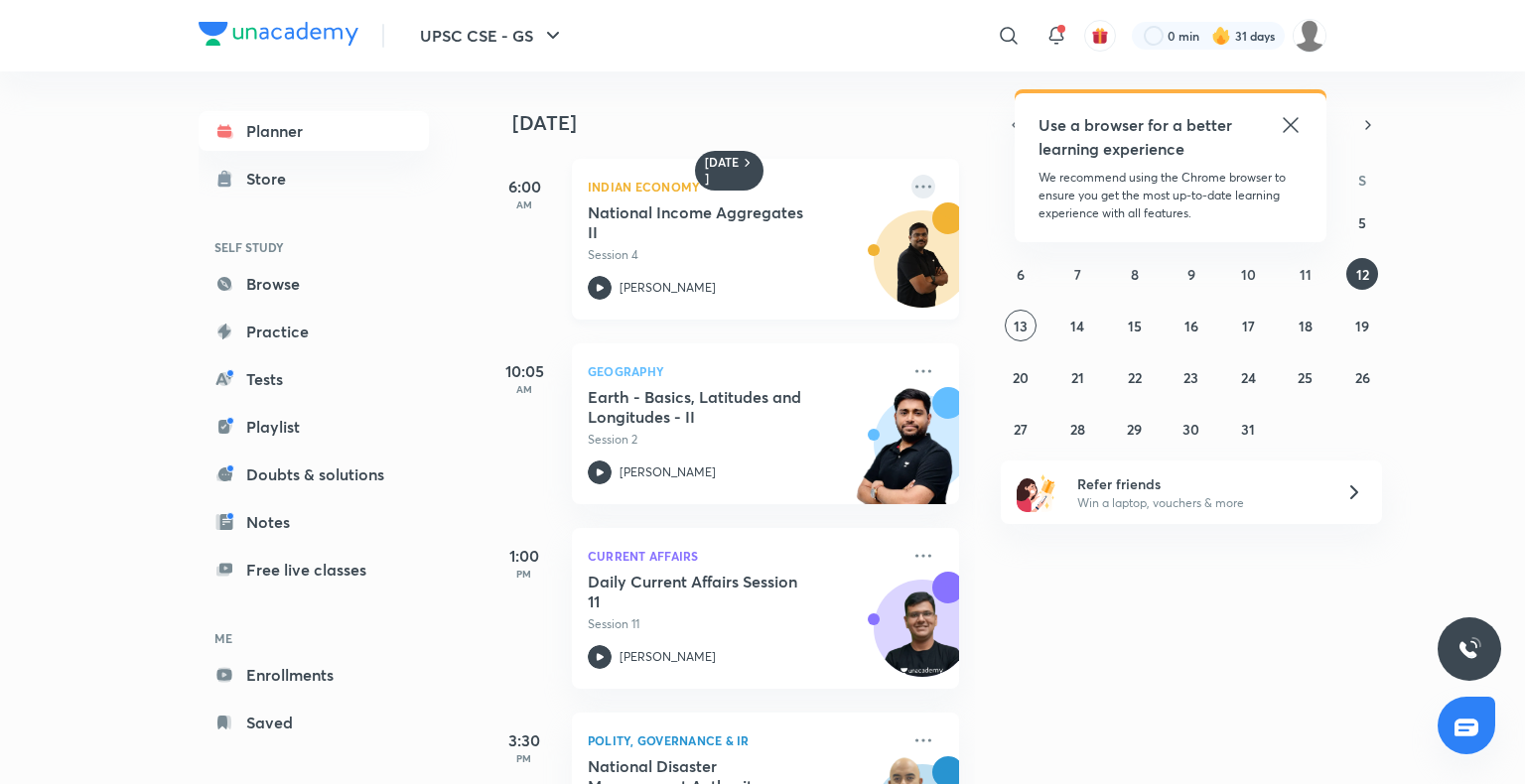 click 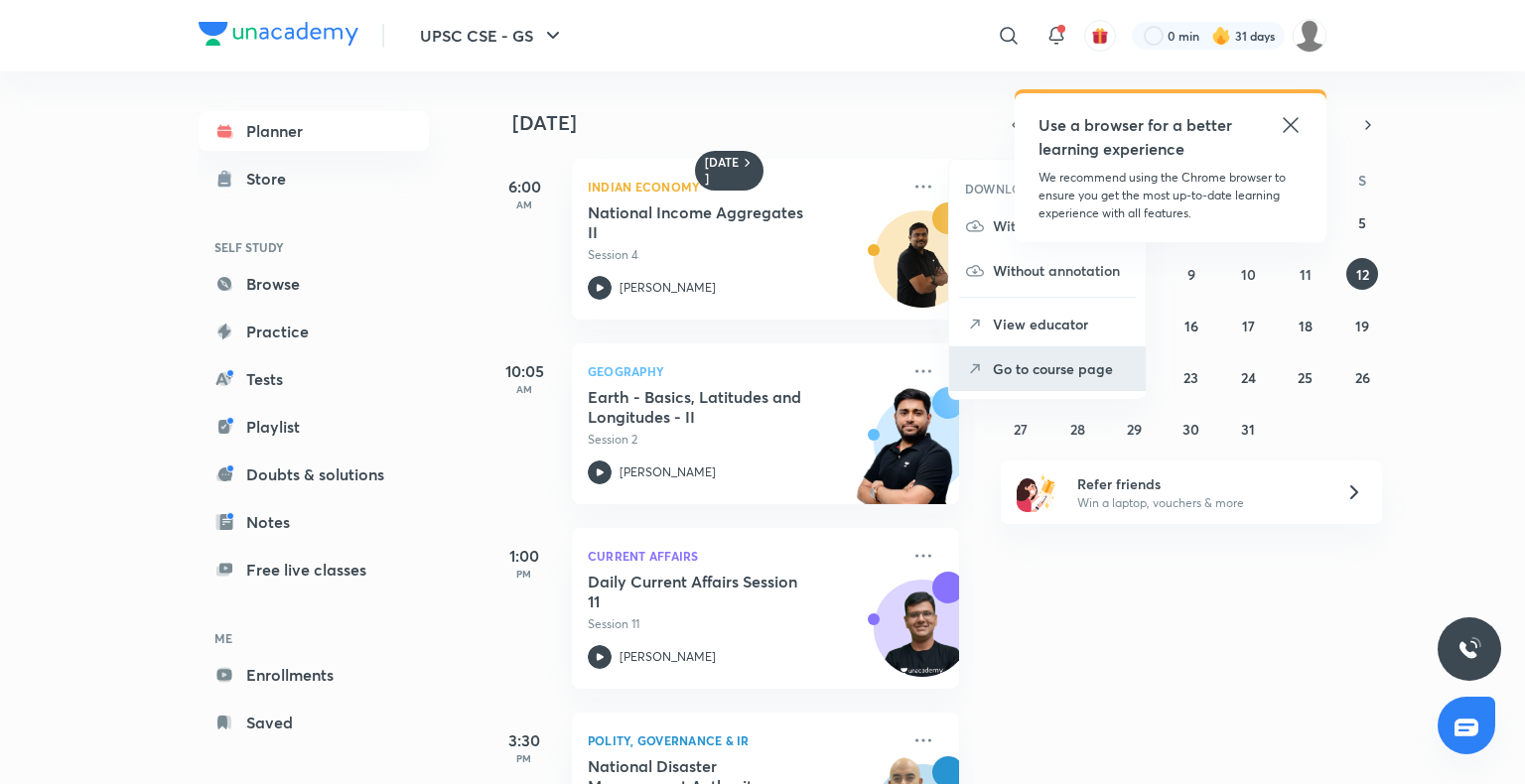 click on "Go to course page" at bounding box center [1061, 368] 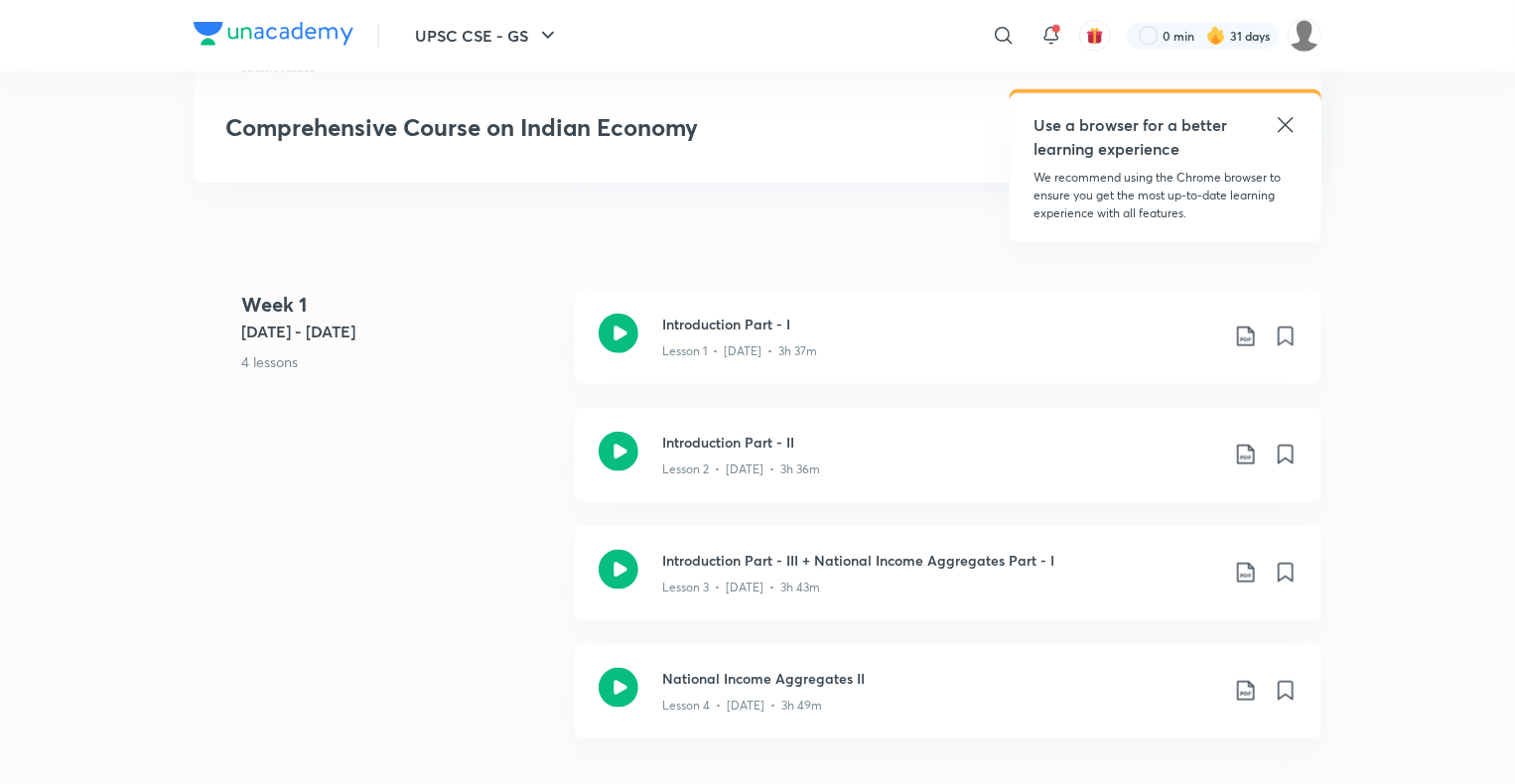 scroll, scrollTop: 981, scrollLeft: 0, axis: vertical 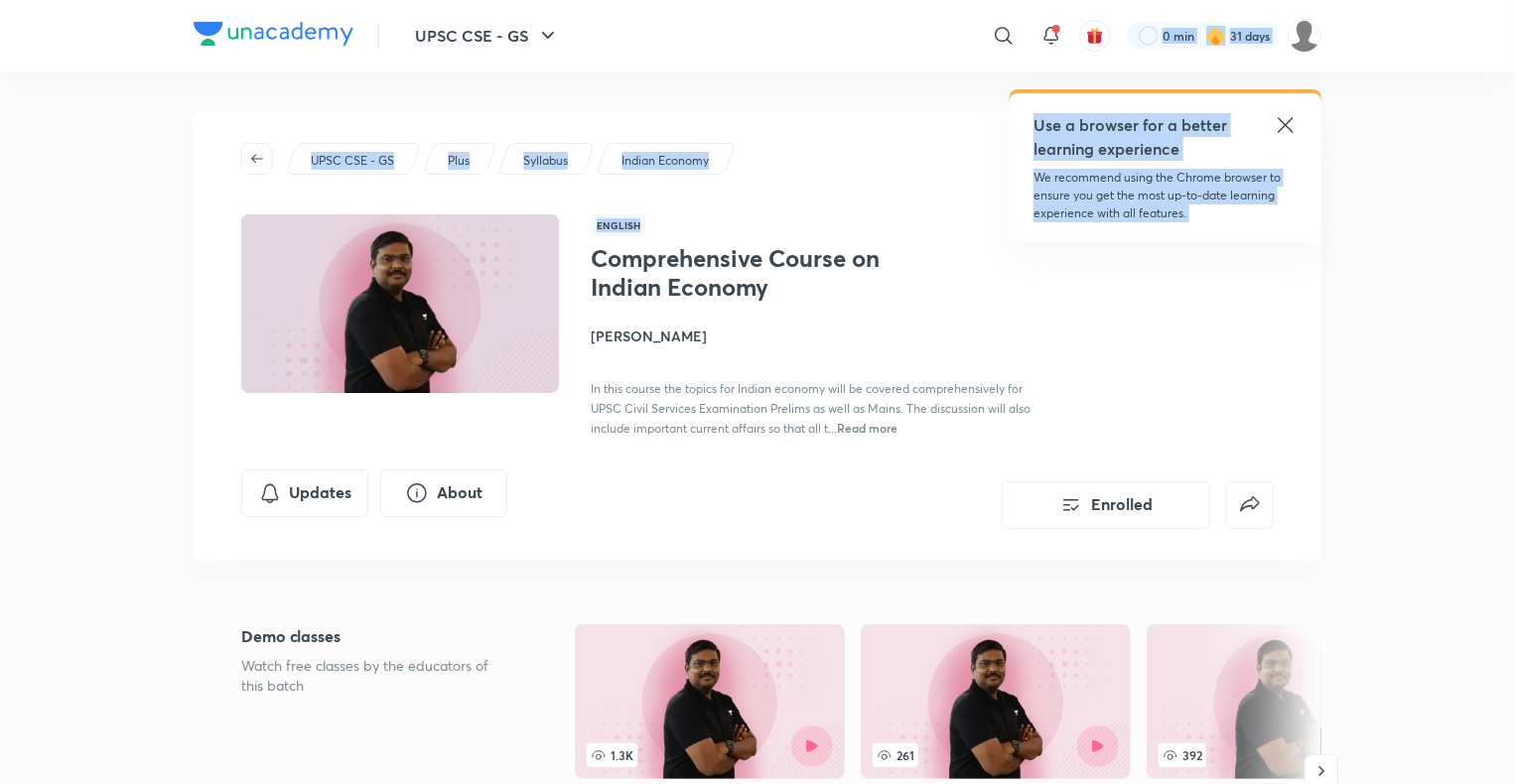 drag, startPoint x: 1285, startPoint y: 121, endPoint x: 1524, endPoint y: 470, distance: 422.992 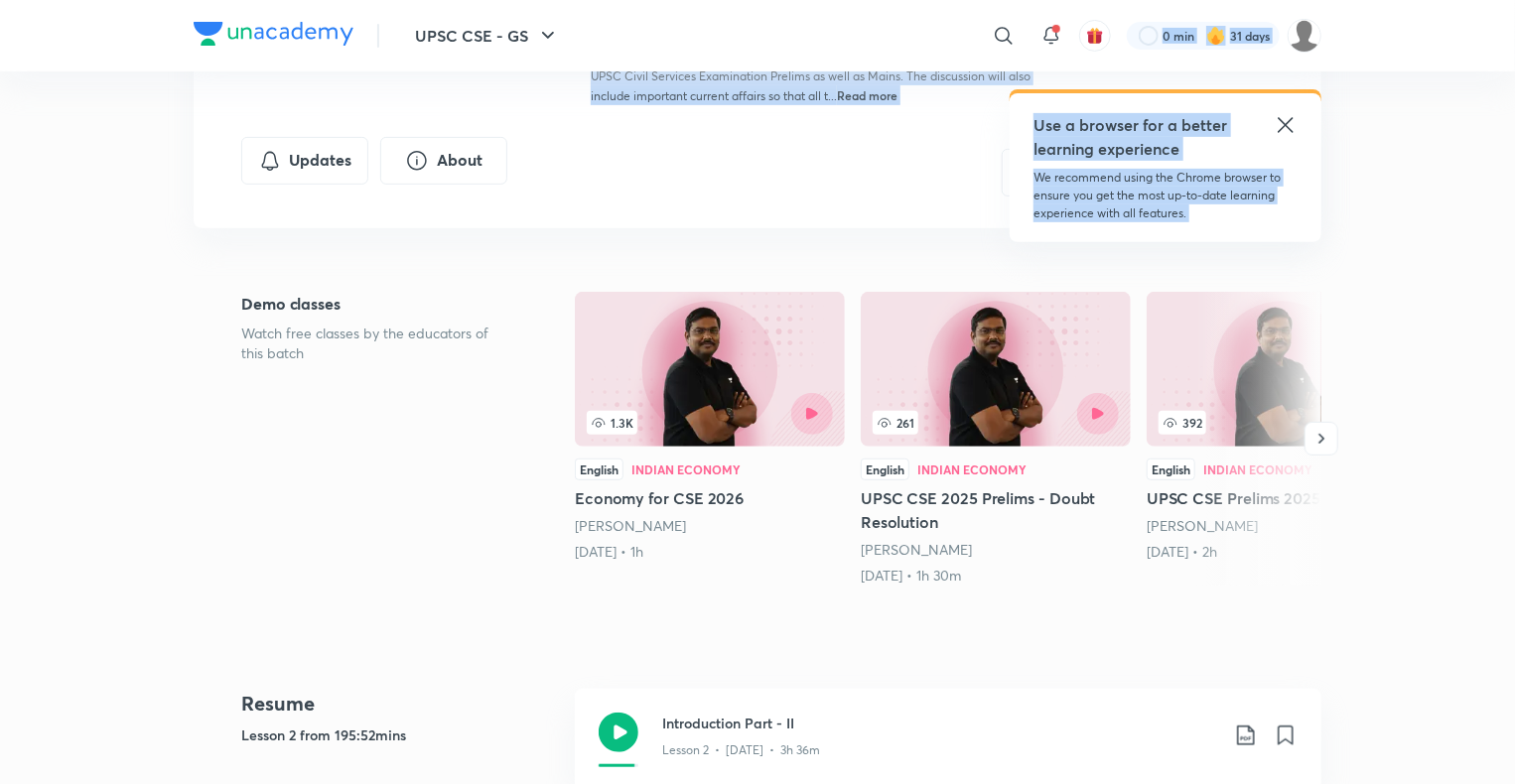 scroll, scrollTop: 333, scrollLeft: 0, axis: vertical 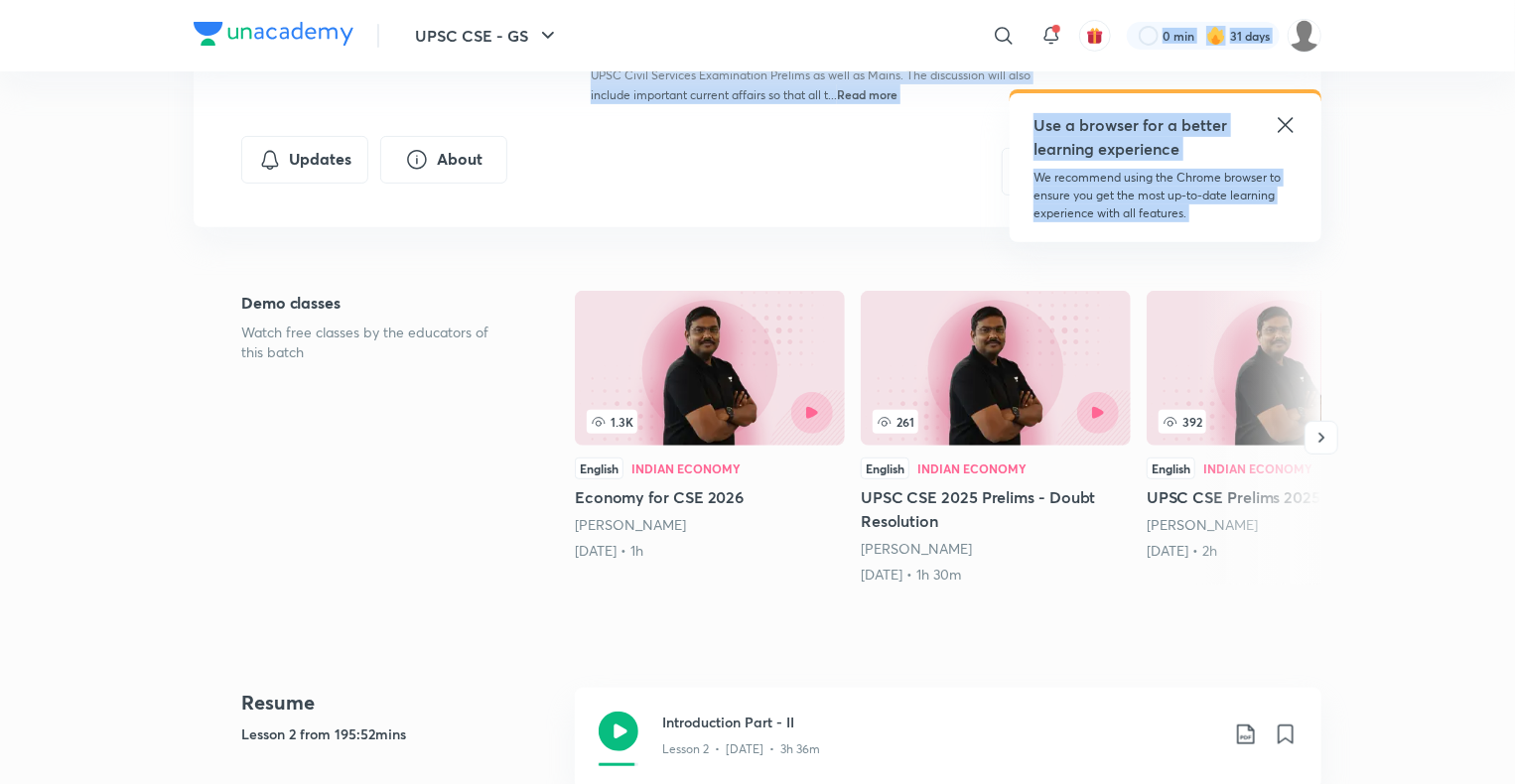 click on "UPSC CSE - GS ​ Use a browser for a better learning experience We recommend using the Chrome browser to ensure you get the most up-to-date learning experience with all features. 0 min 31 days Comprehensive Course on Indian Economy Enrolled UPSC CSE - GS Plus Syllabus Indian Economy English Comprehensive Course on Indian Economy [PERSON_NAME] In this course the topics for Indian economy will be covered comprehensively for UPSC Civil Services Examination Prelims as well as Mains. The discussion will also include important current affairs so that all t...  Read more Updates About Enrolled Demo classes   Watch free classes by the educators of this batch   1.3K English Indian Economy Economy for CSE 2026 [PERSON_NAME] [DATE] • 1h    261 English Indian Economy UPSC CSE 2025 Prelims - Doubt Resolution [PERSON_NAME] [DATE] • 1h 30m   392 English Indian Economy UPSC CSE Prelims 2025 [PERSON_NAME] [DATE] • 2h    549 English Indian Economy UPSC Prelims 2025 [PERSON_NAME]" at bounding box center (758, 3067) 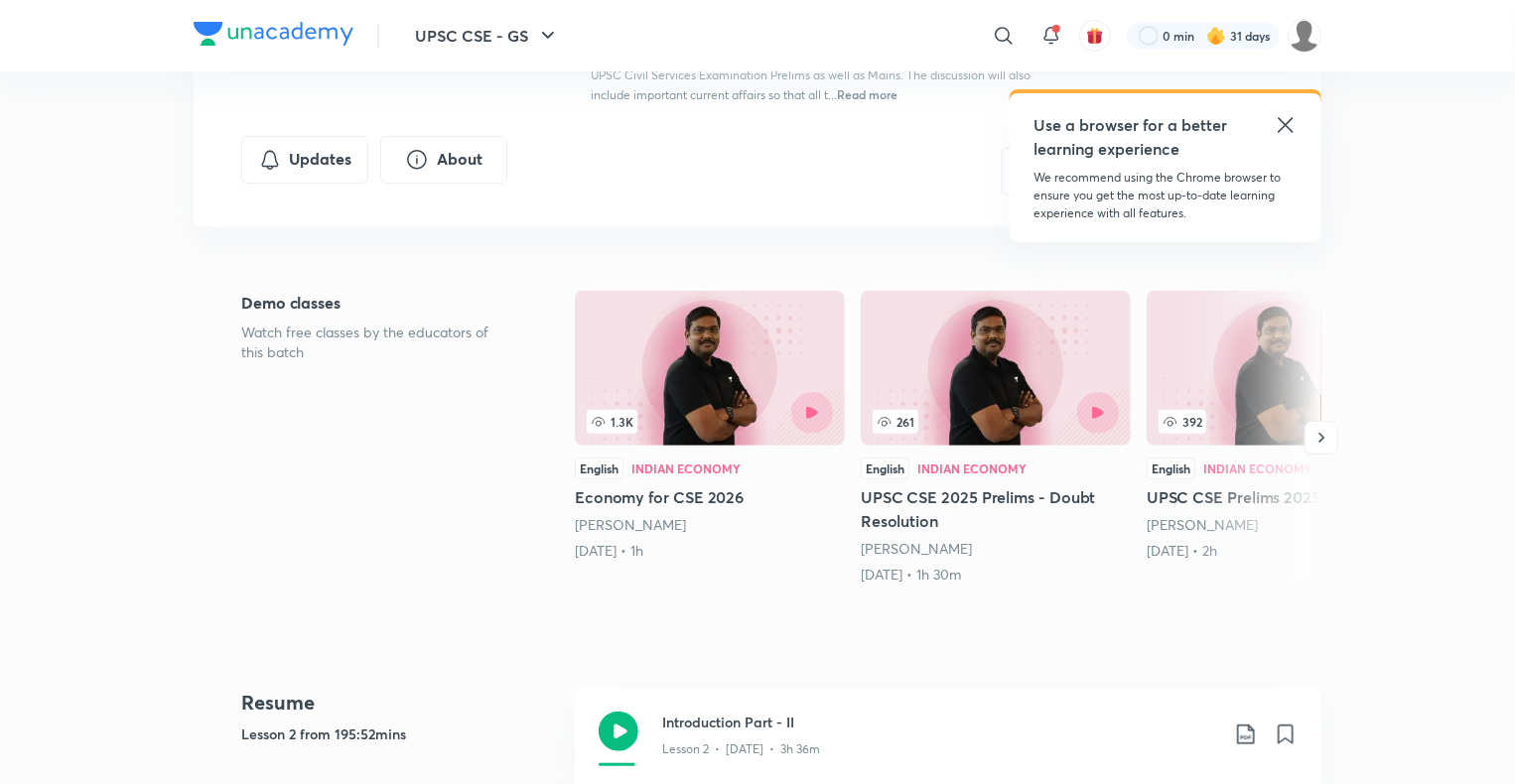click 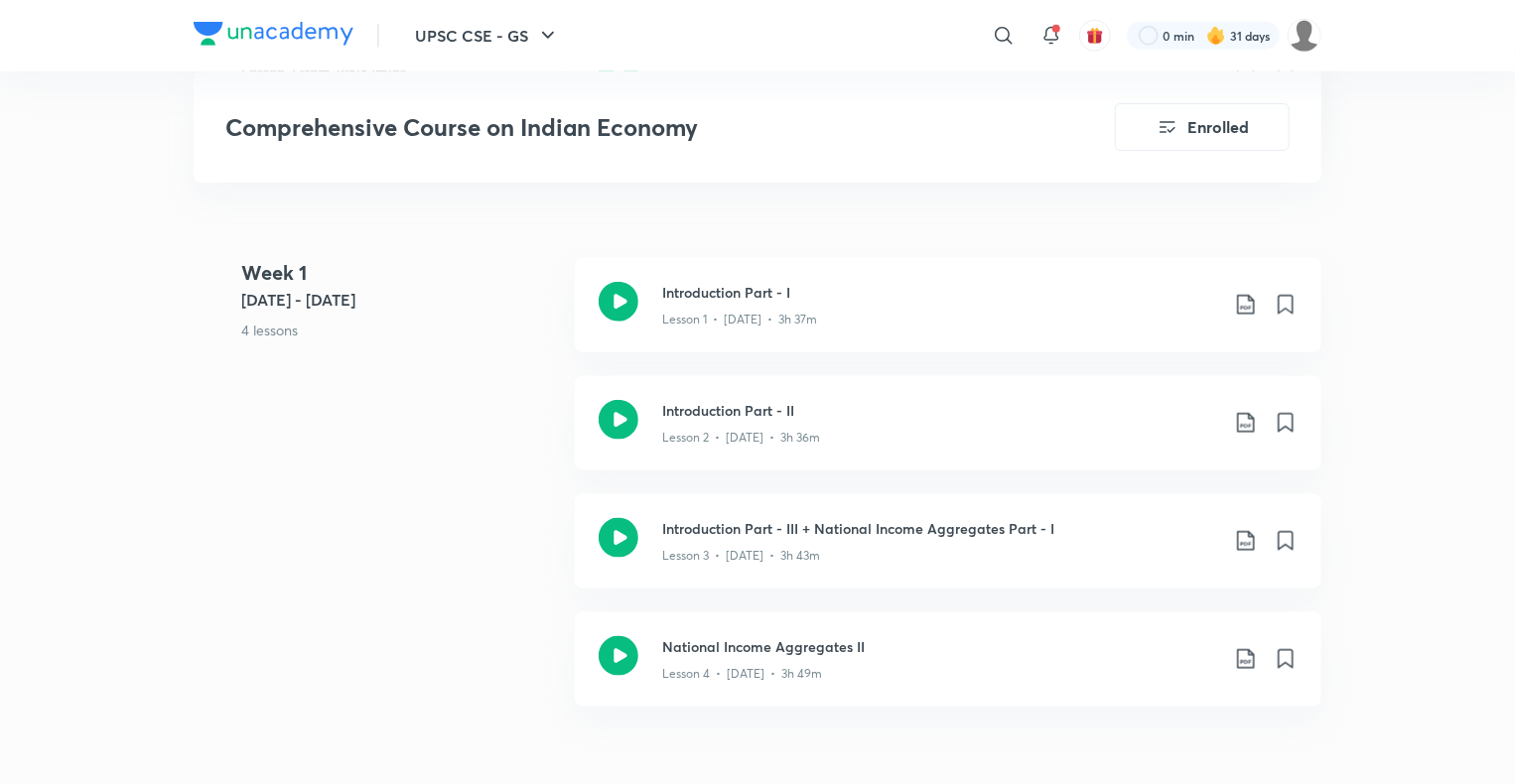 scroll, scrollTop: 999, scrollLeft: 0, axis: vertical 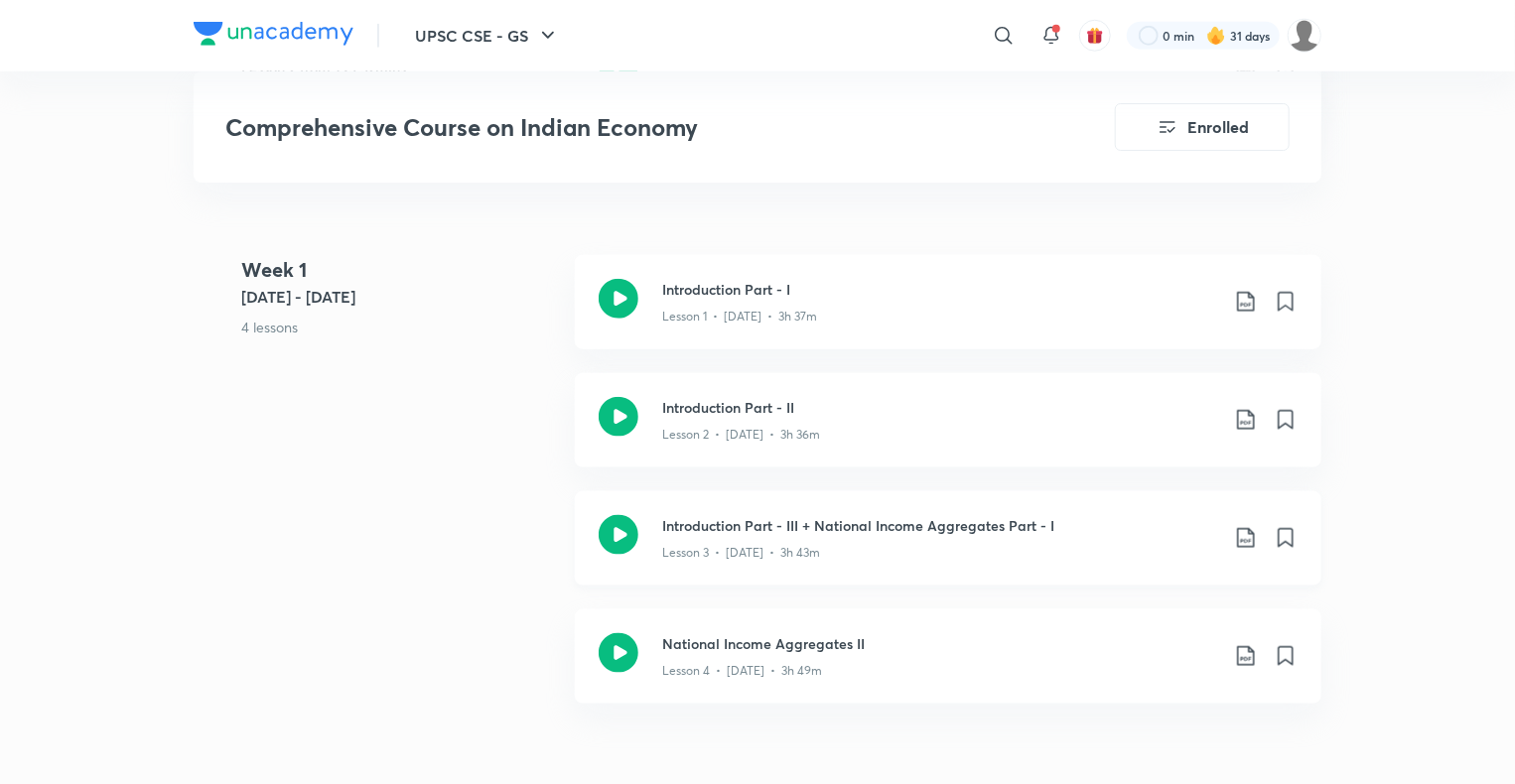 click 